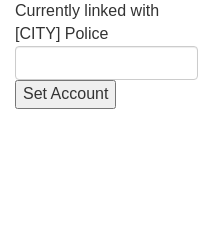 scroll, scrollTop: 0, scrollLeft: 0, axis: both 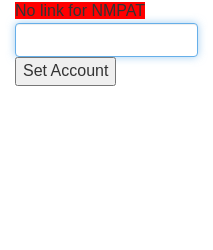 click at bounding box center [106, 40] 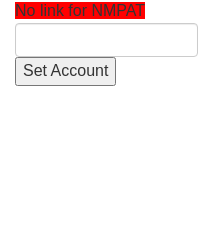 scroll, scrollTop: 0, scrollLeft: 0, axis: both 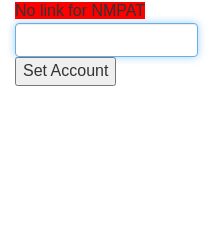 click at bounding box center [106, 40] 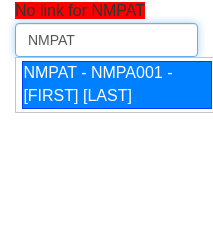 click on "NMPAT - NMPA001 - [FIRST] [LAST]" at bounding box center [117, 85] 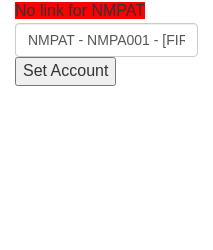 click on "Set Account" at bounding box center (65, 71) 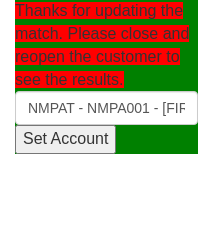 scroll, scrollTop: 0, scrollLeft: 0, axis: both 